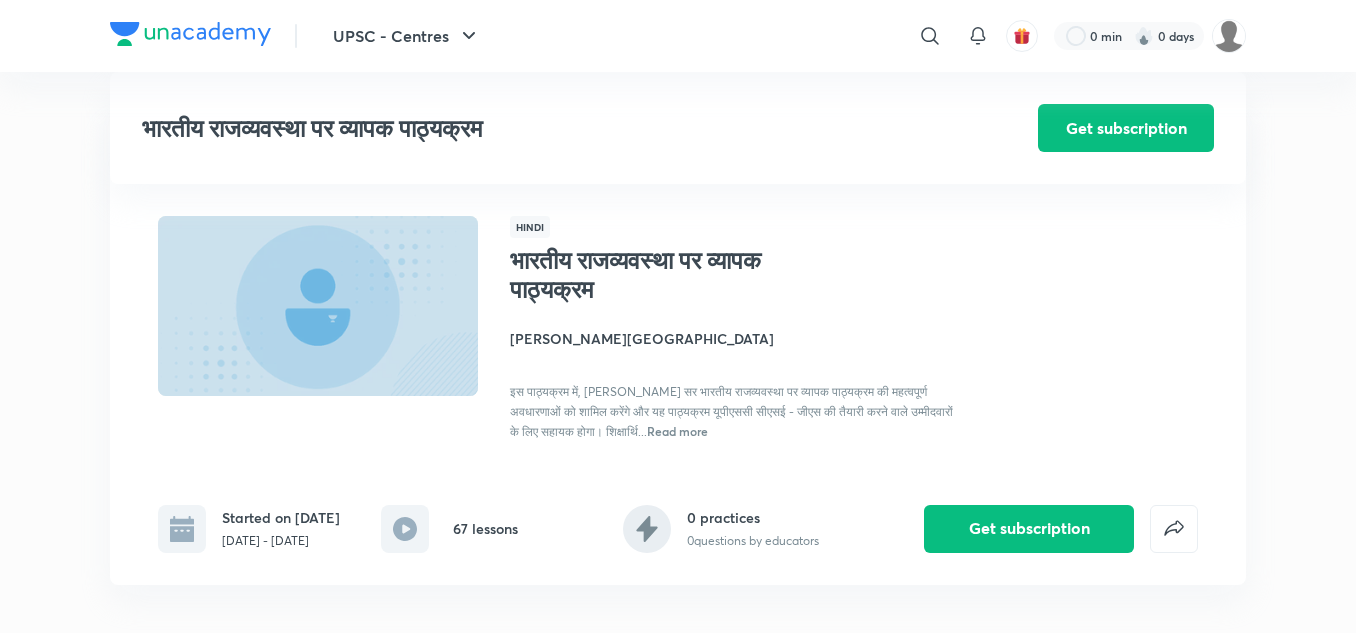 scroll, scrollTop: 2879, scrollLeft: 0, axis: vertical 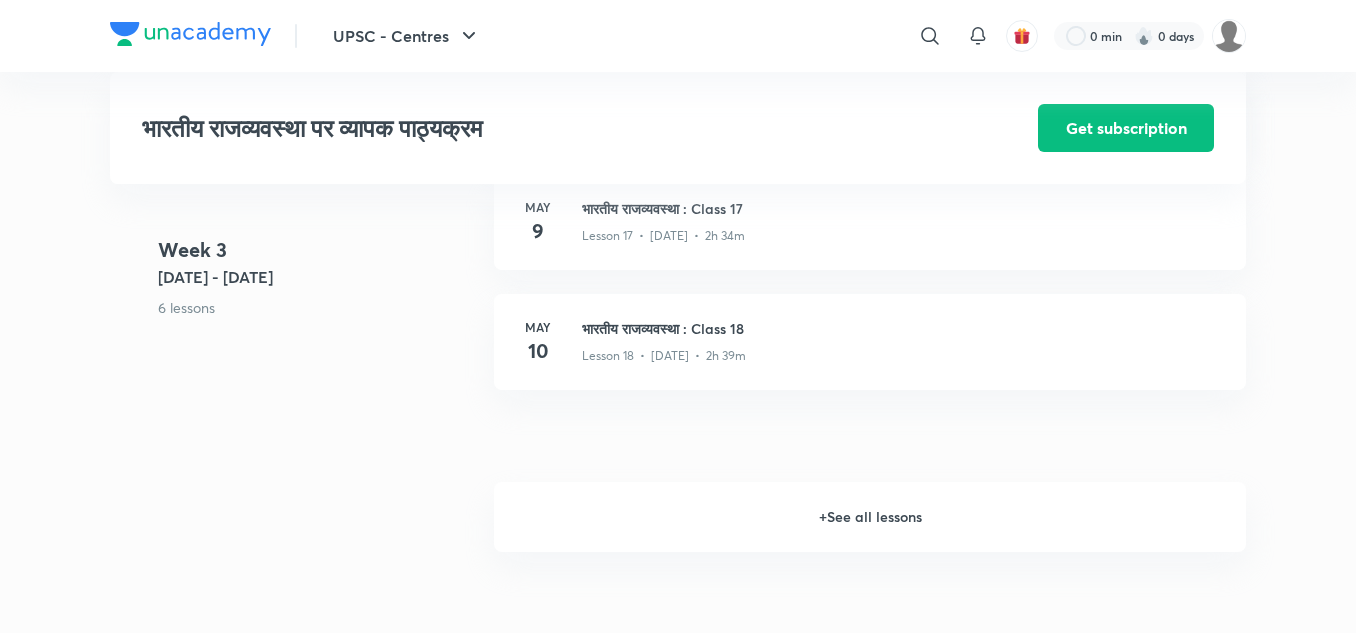 click on "+  See all lessons" at bounding box center (870, 517) 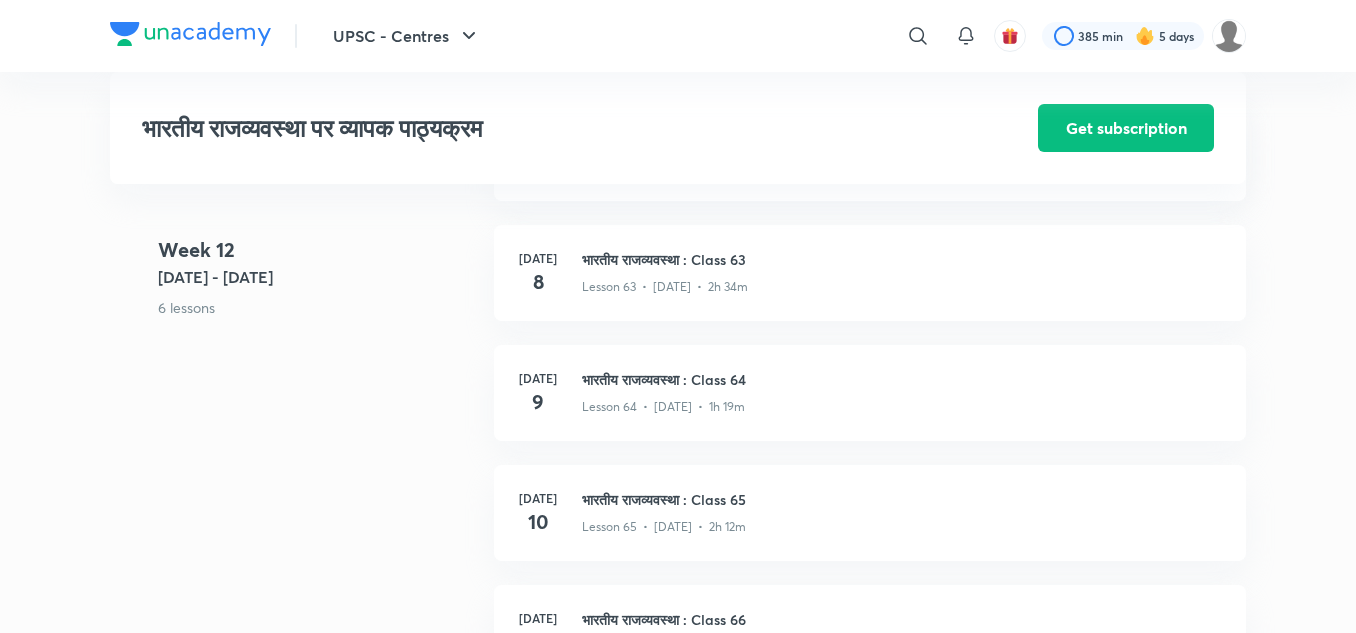 scroll, scrollTop: 9439, scrollLeft: 0, axis: vertical 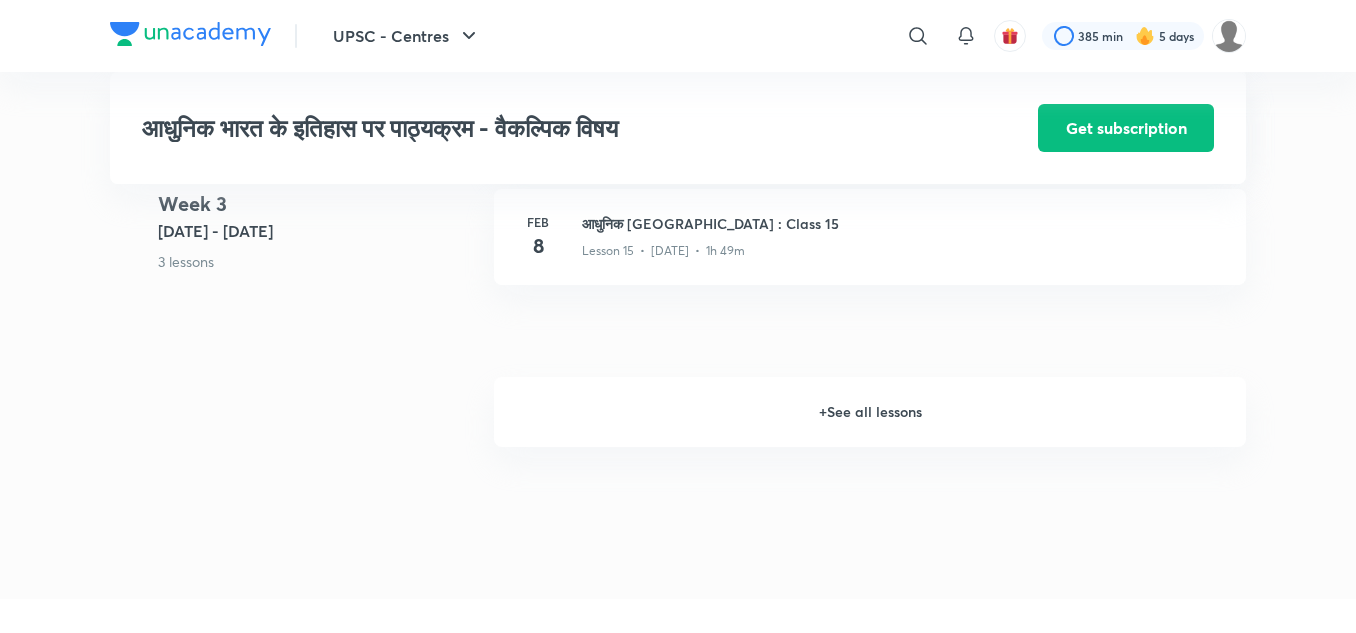 click on "+  See all lessons" at bounding box center [870, 412] 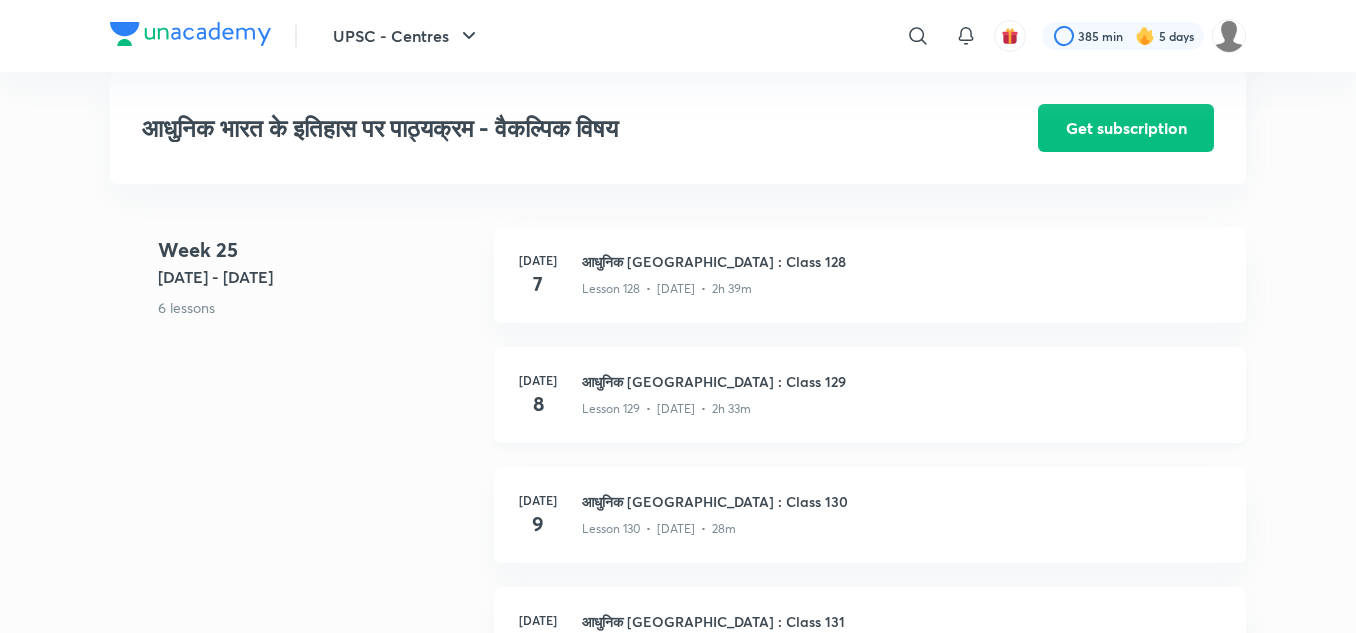 scroll, scrollTop: 18641, scrollLeft: 0, axis: vertical 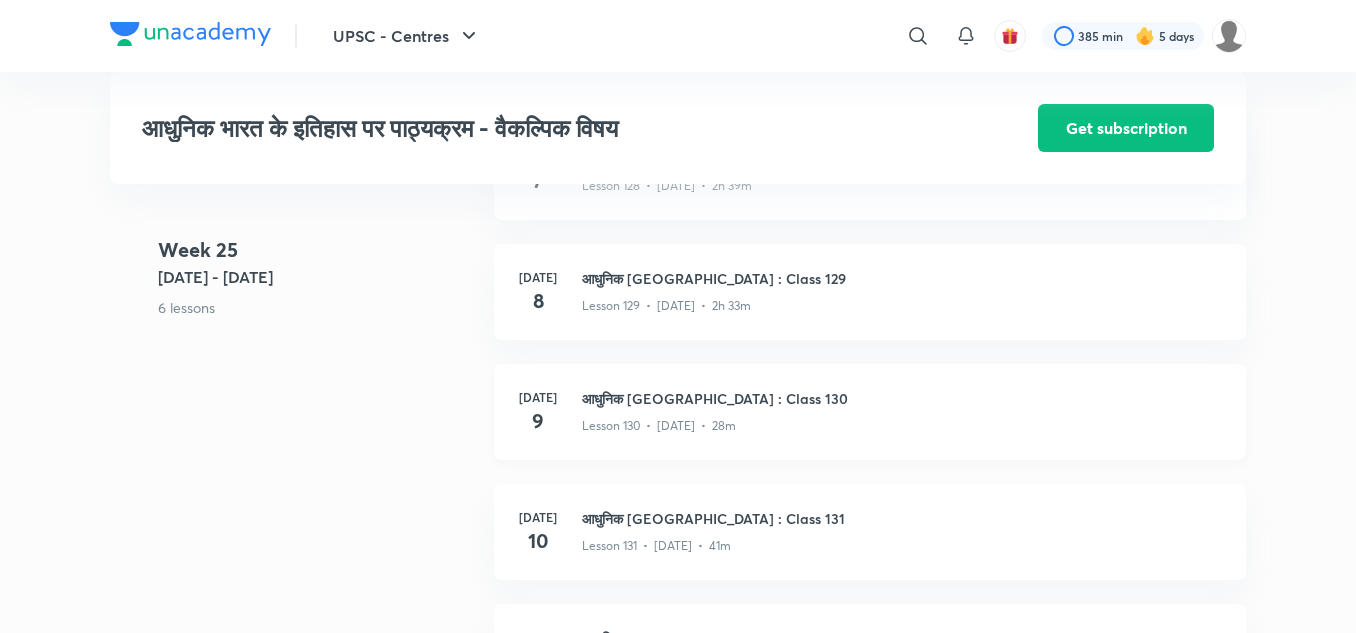 click on "आधुनिक भारत : Class 130" at bounding box center [902, 398] 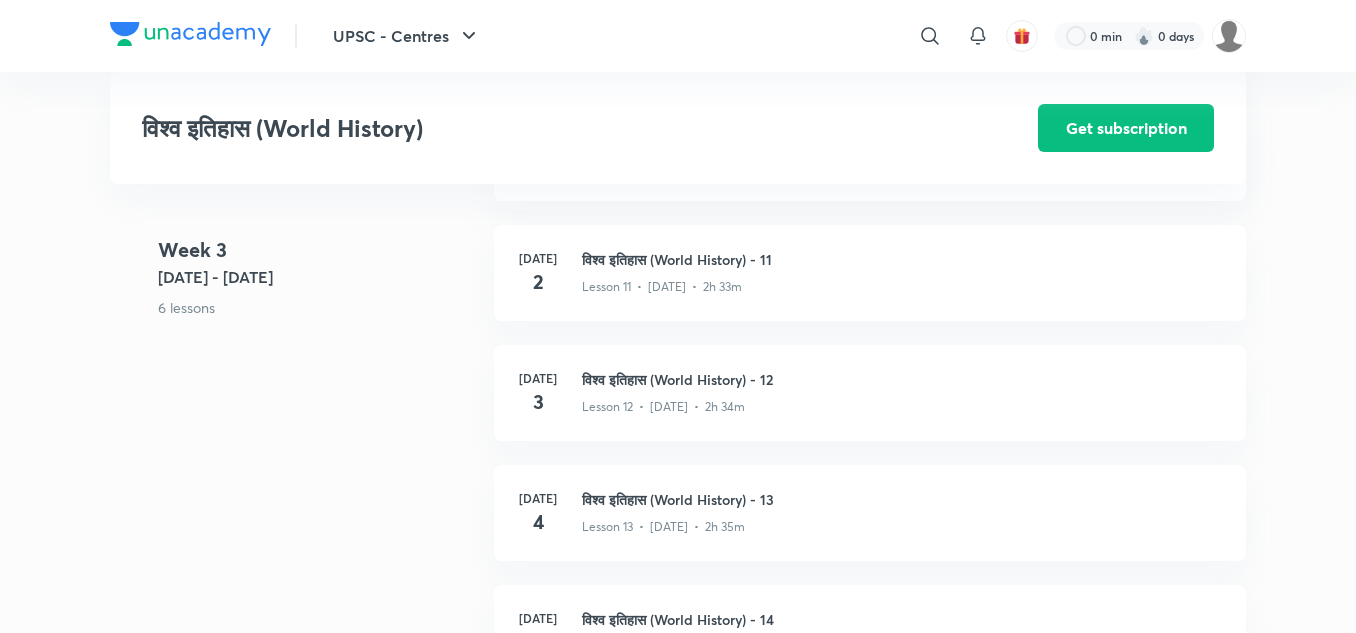 scroll, scrollTop: 2074, scrollLeft: 0, axis: vertical 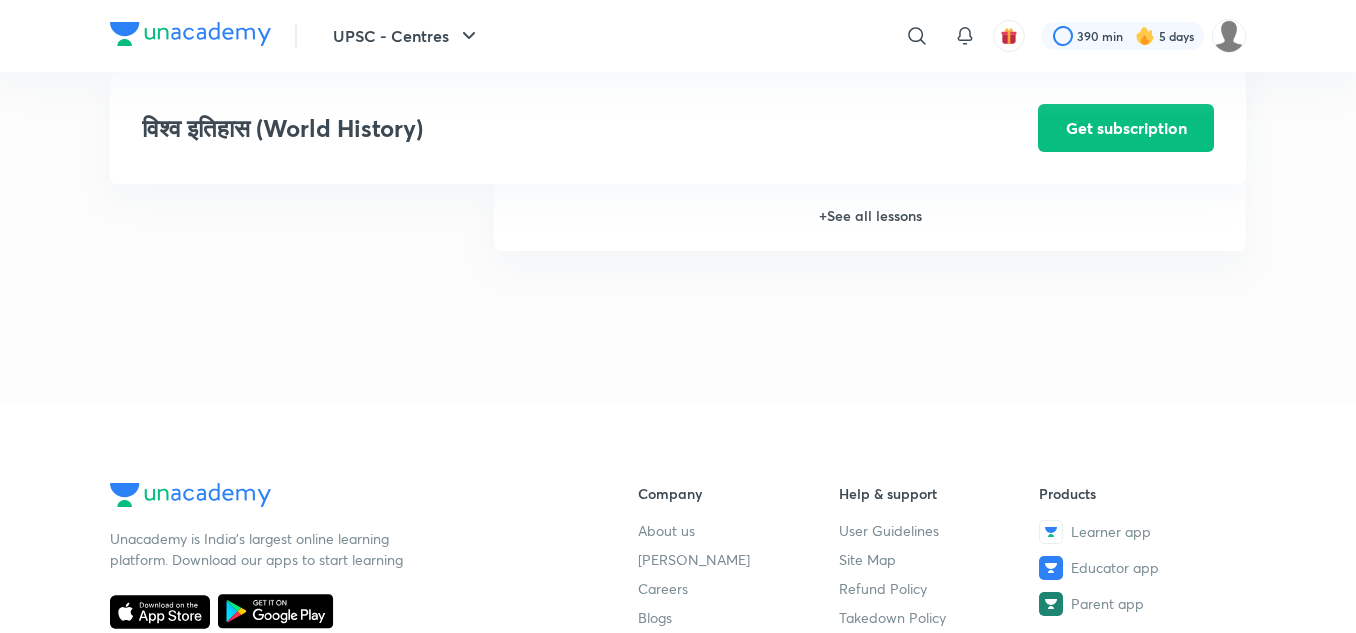 click on "+  See all lessons" at bounding box center (870, 216) 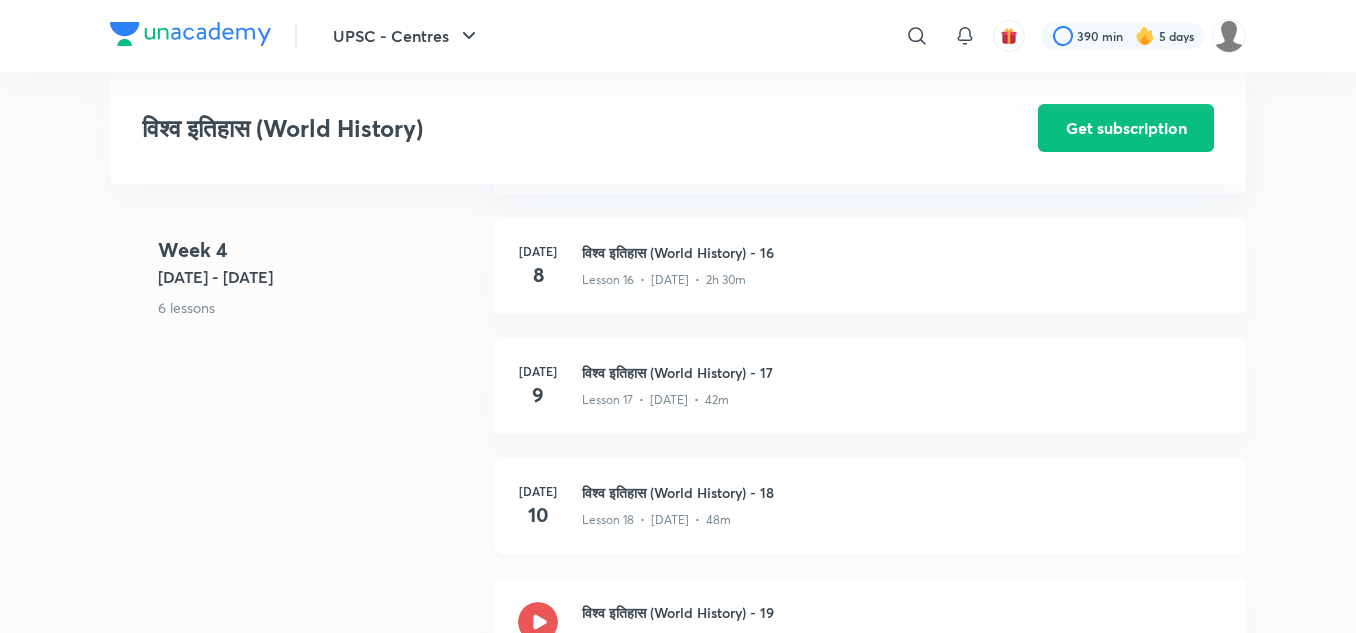 scroll, scrollTop: 2790, scrollLeft: 0, axis: vertical 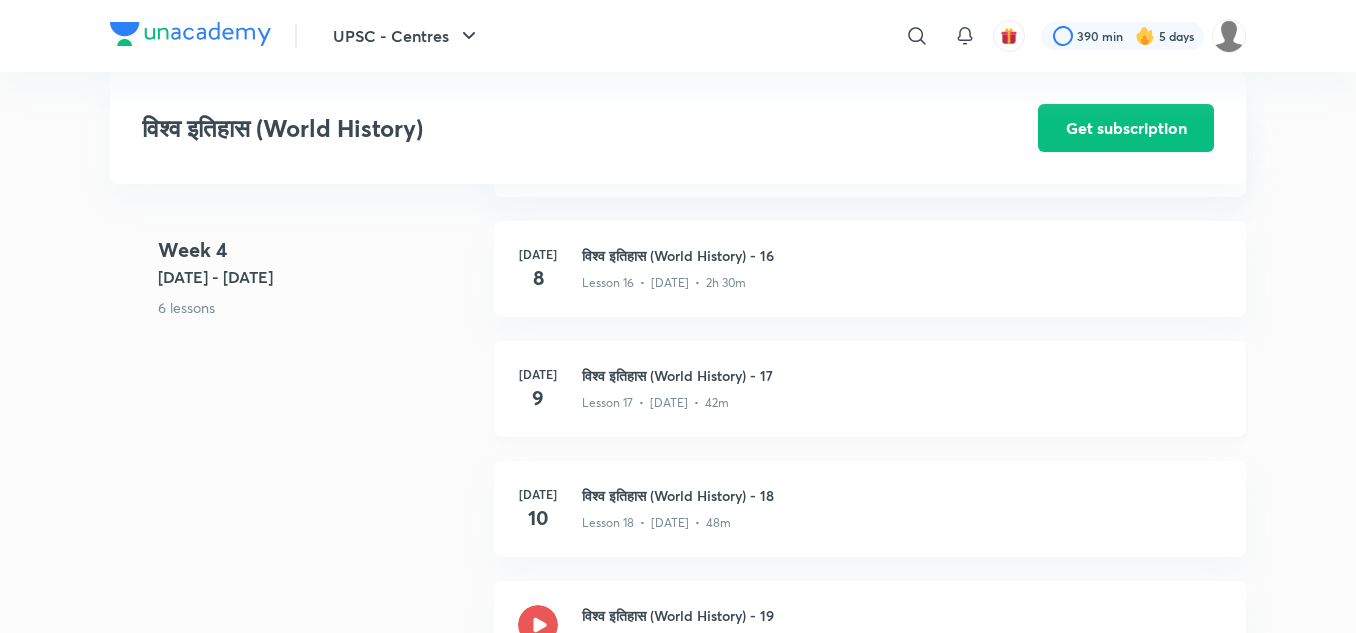 click on "विश्व इतिहास (World History) - 17" at bounding box center [902, 375] 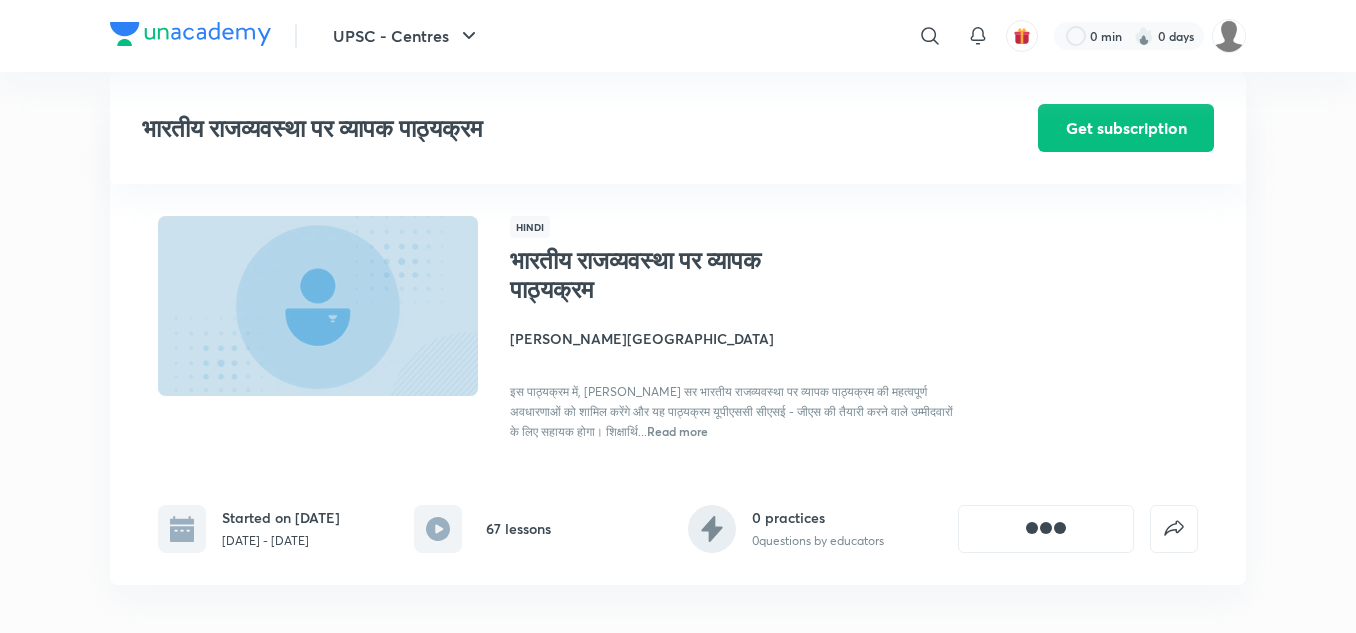 scroll, scrollTop: 1021, scrollLeft: 0, axis: vertical 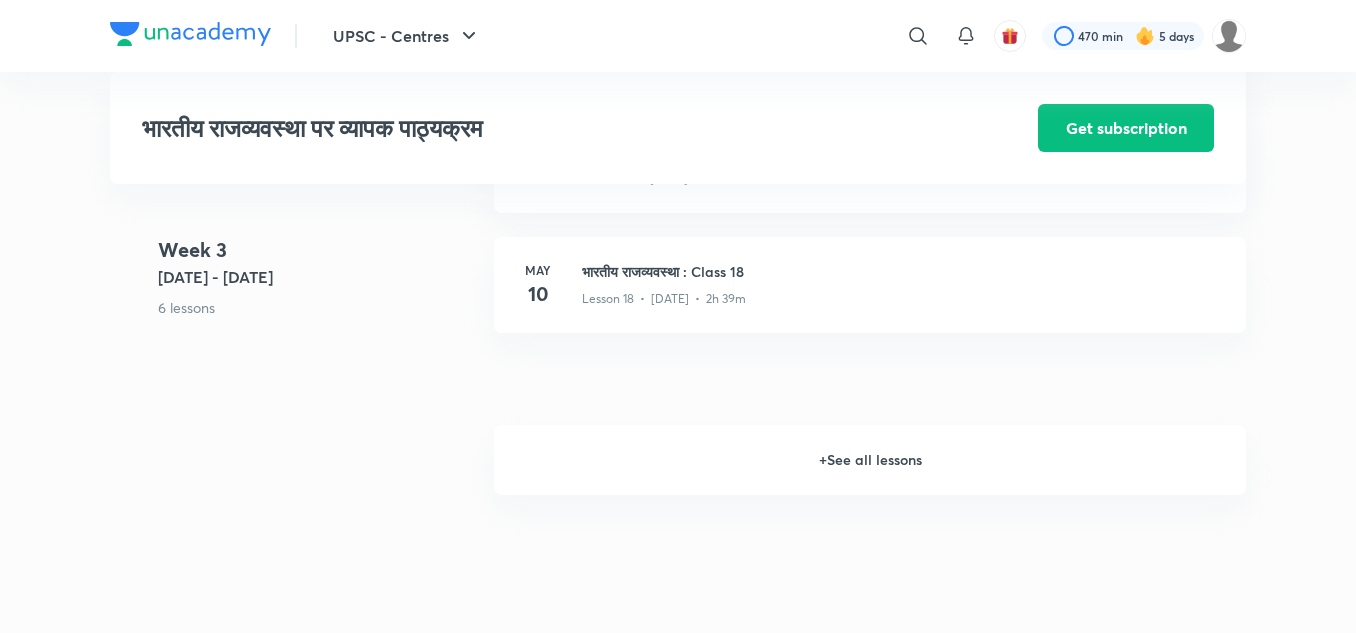 click on "+  See all lessons" at bounding box center [870, 460] 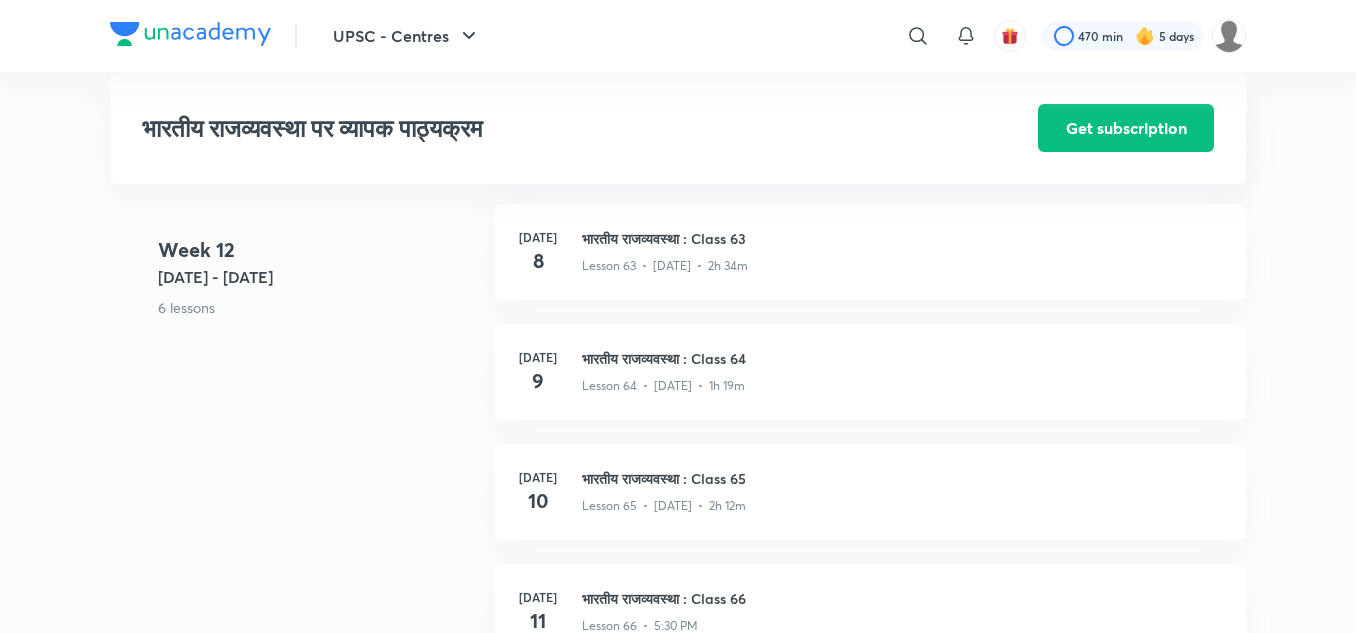 scroll, scrollTop: 9460, scrollLeft: 0, axis: vertical 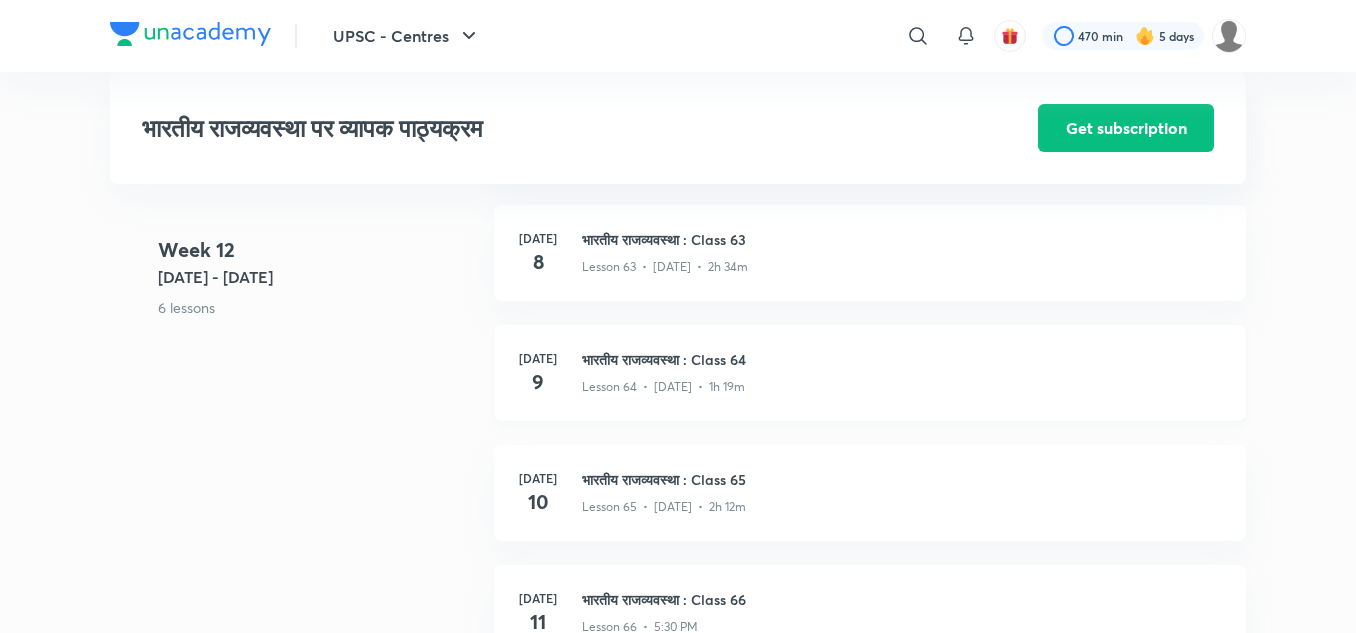 click on "भारतीय राजव्यवस्था : Class 64" at bounding box center (902, 359) 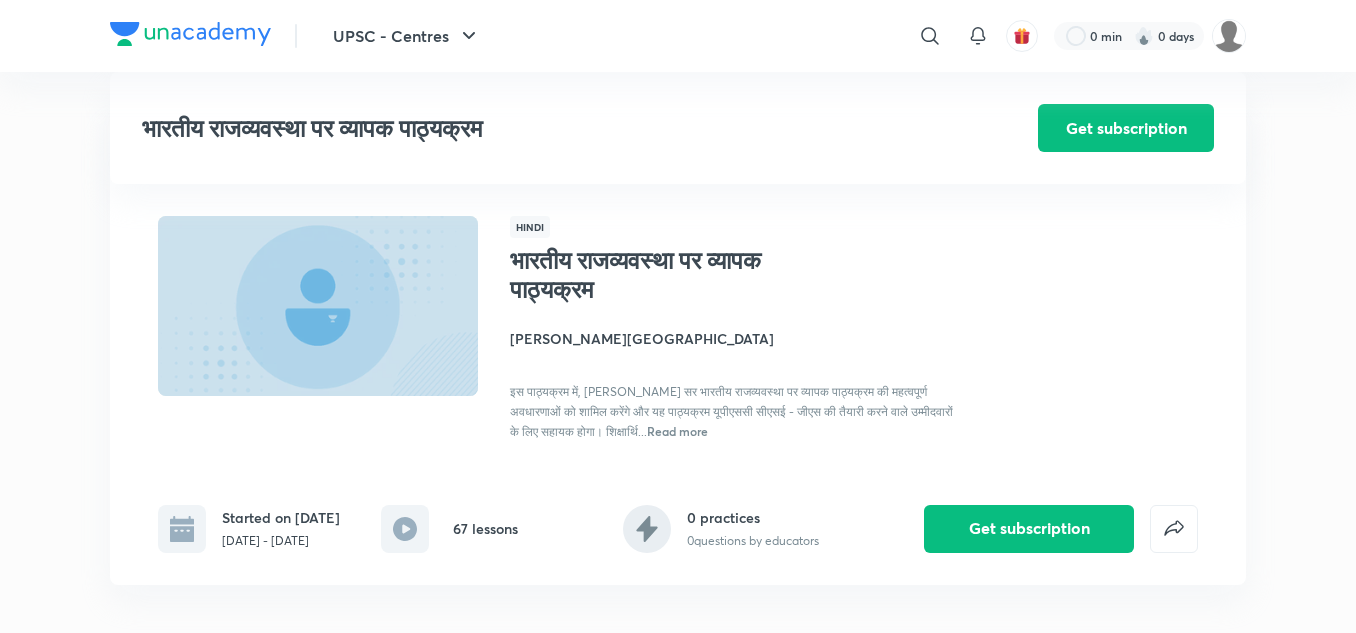 scroll, scrollTop: 3616, scrollLeft: 0, axis: vertical 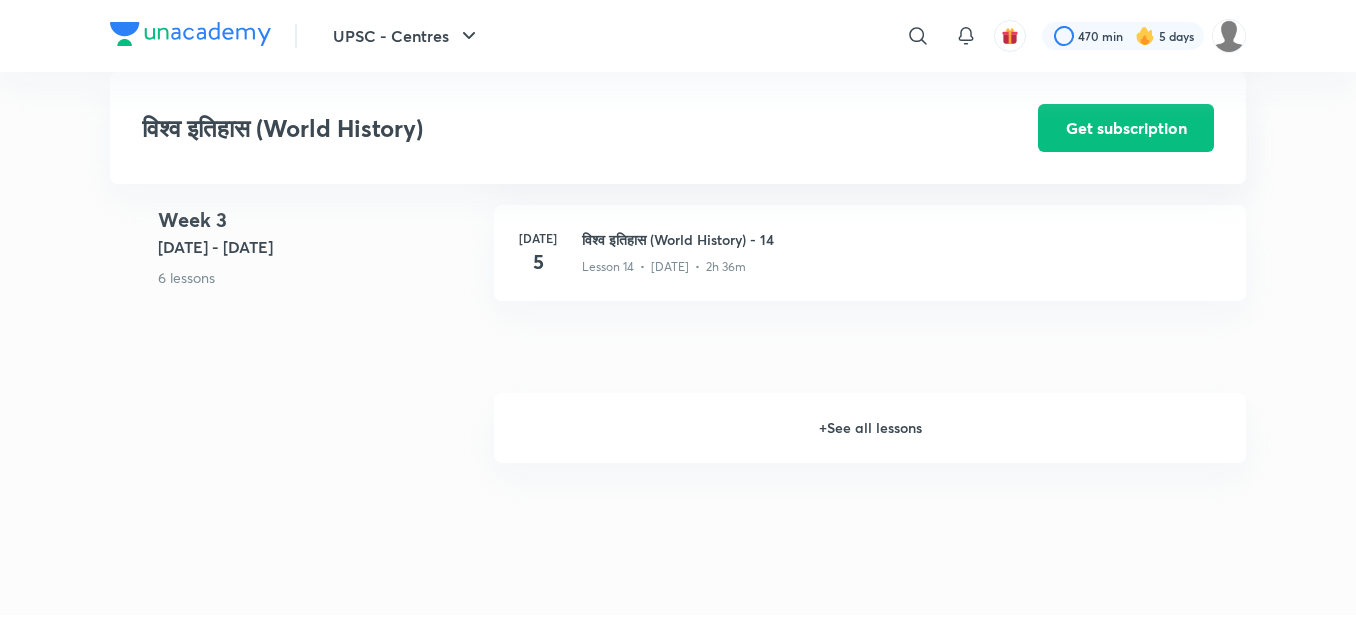 click on "+  See all lessons" at bounding box center [870, 428] 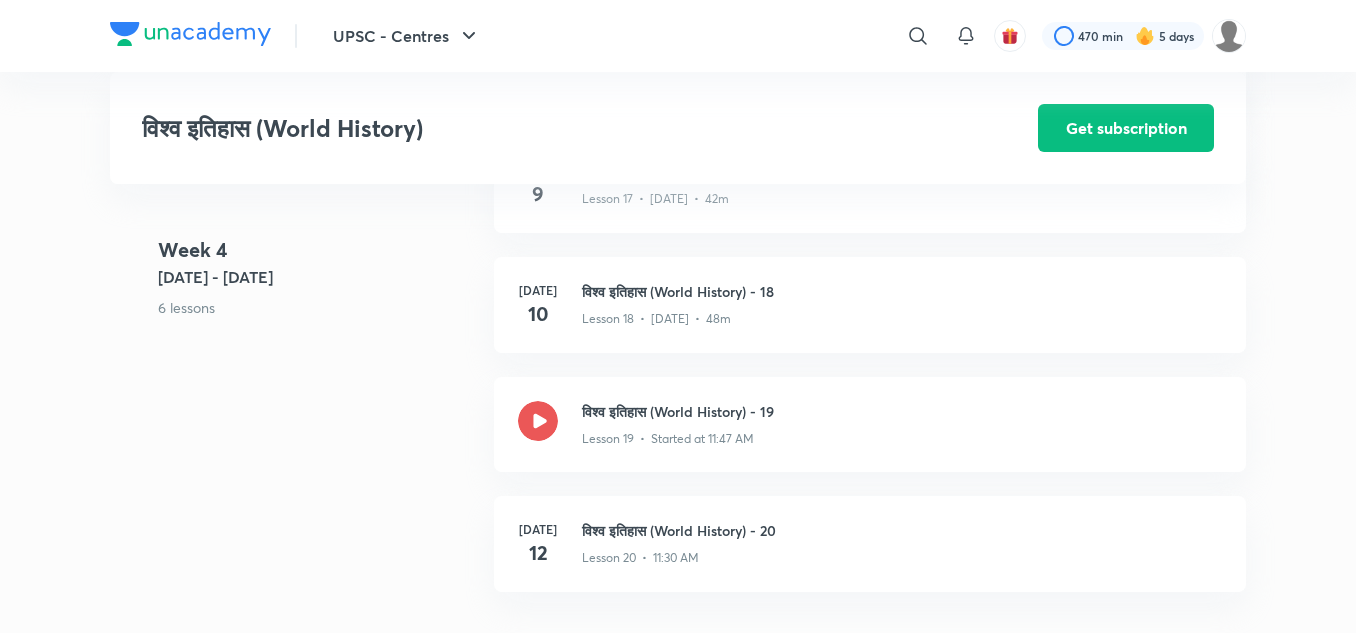 scroll, scrollTop: 2991, scrollLeft: 0, axis: vertical 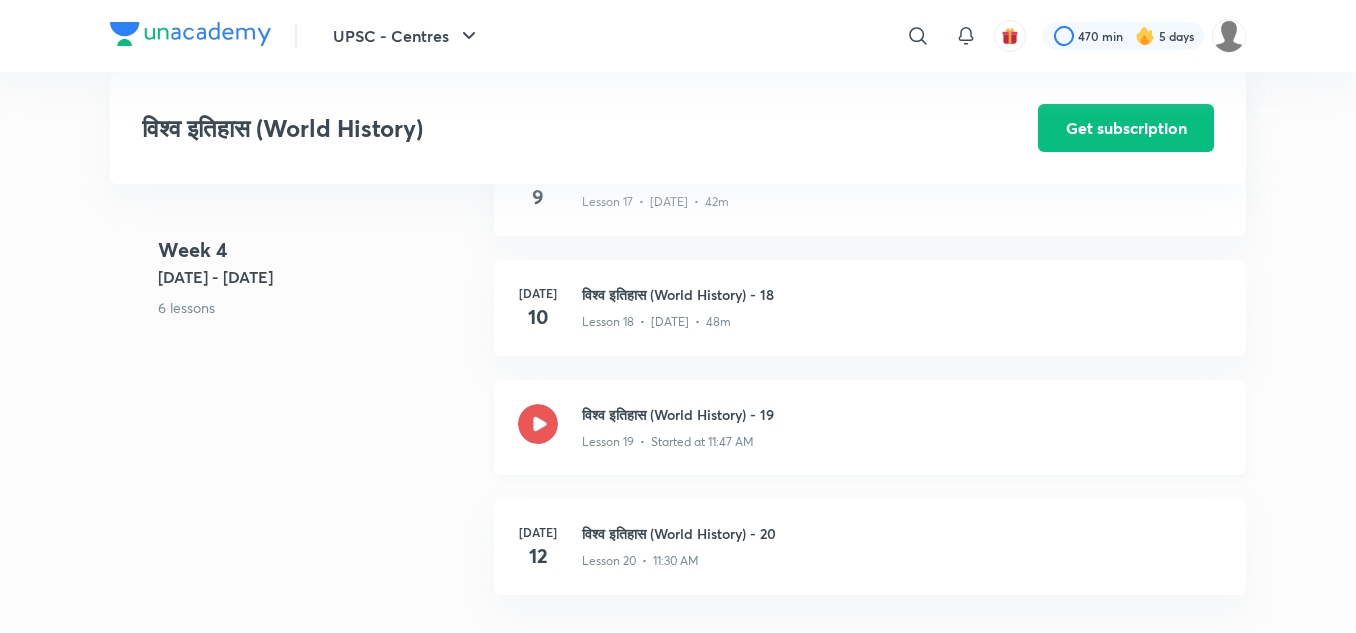 click on "विश्व इतिहास (World History) - 19" at bounding box center (902, -2297) 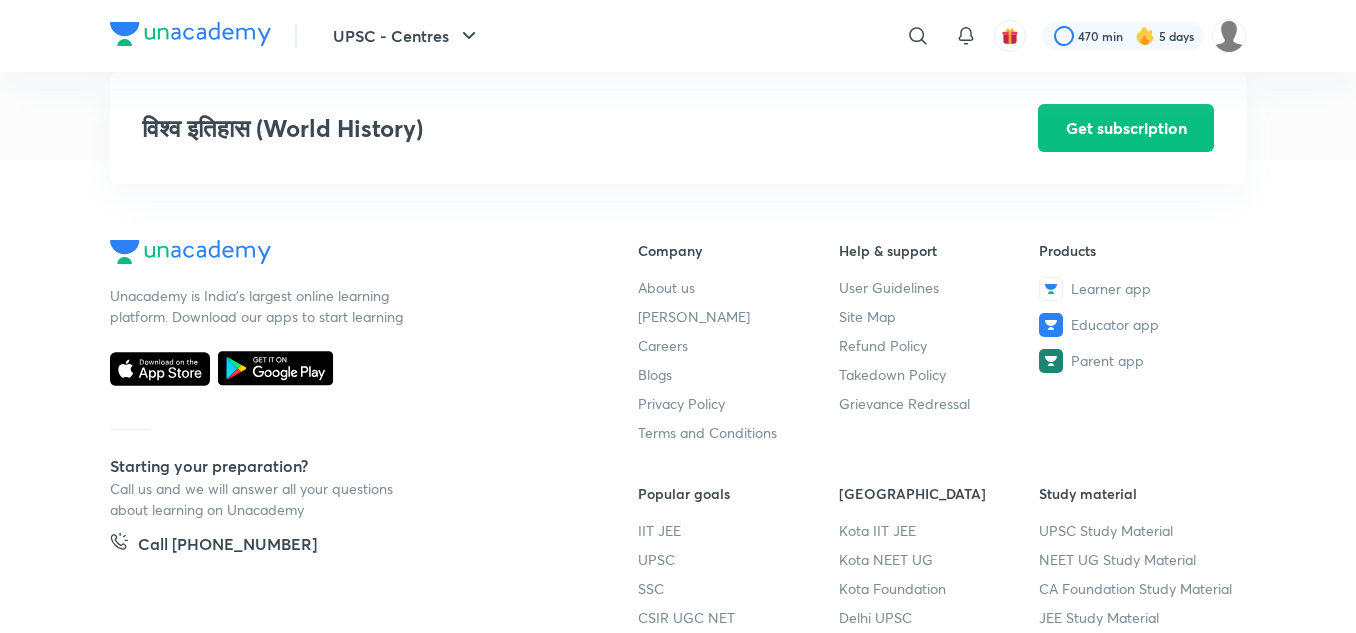 scroll, scrollTop: 3863, scrollLeft: 0, axis: vertical 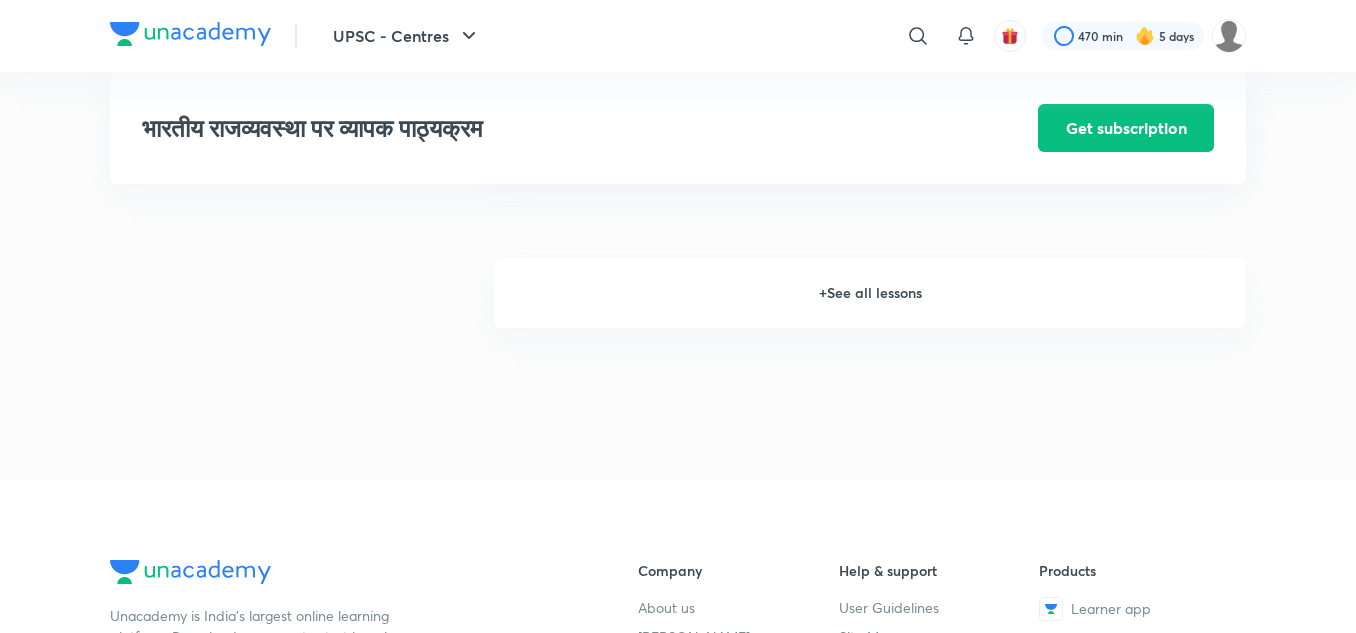 click on "+  See all lessons" at bounding box center [870, 293] 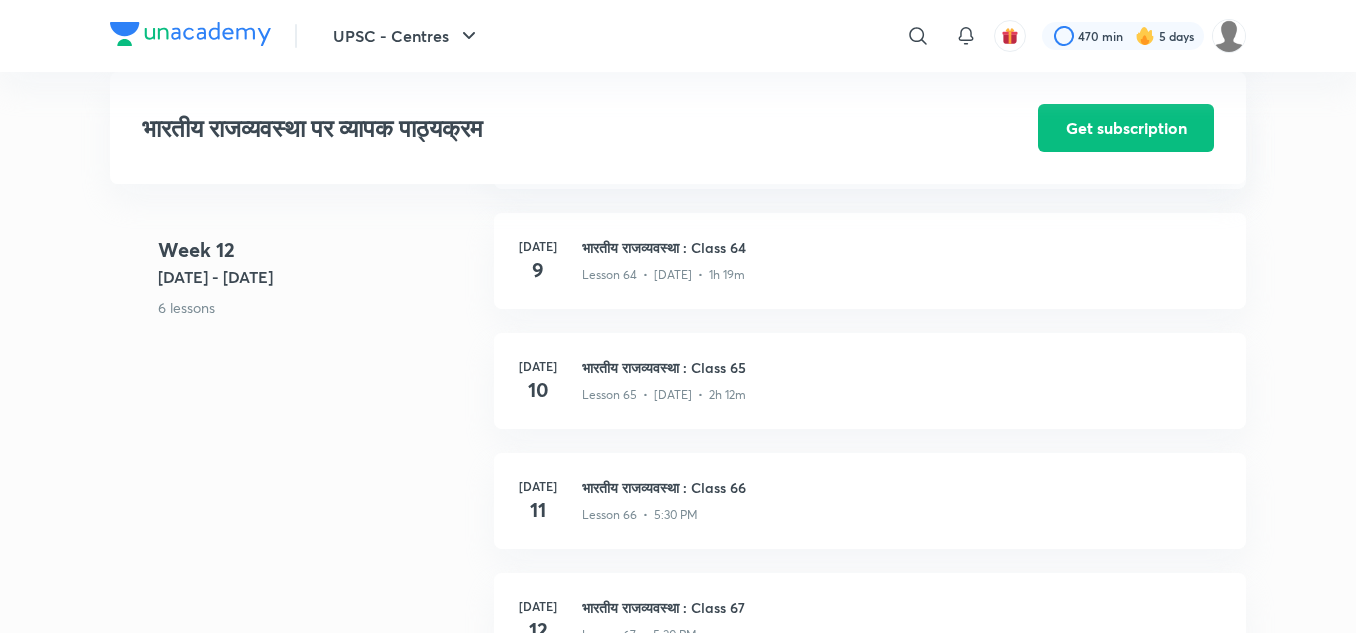 scroll, scrollTop: 9571, scrollLeft: 0, axis: vertical 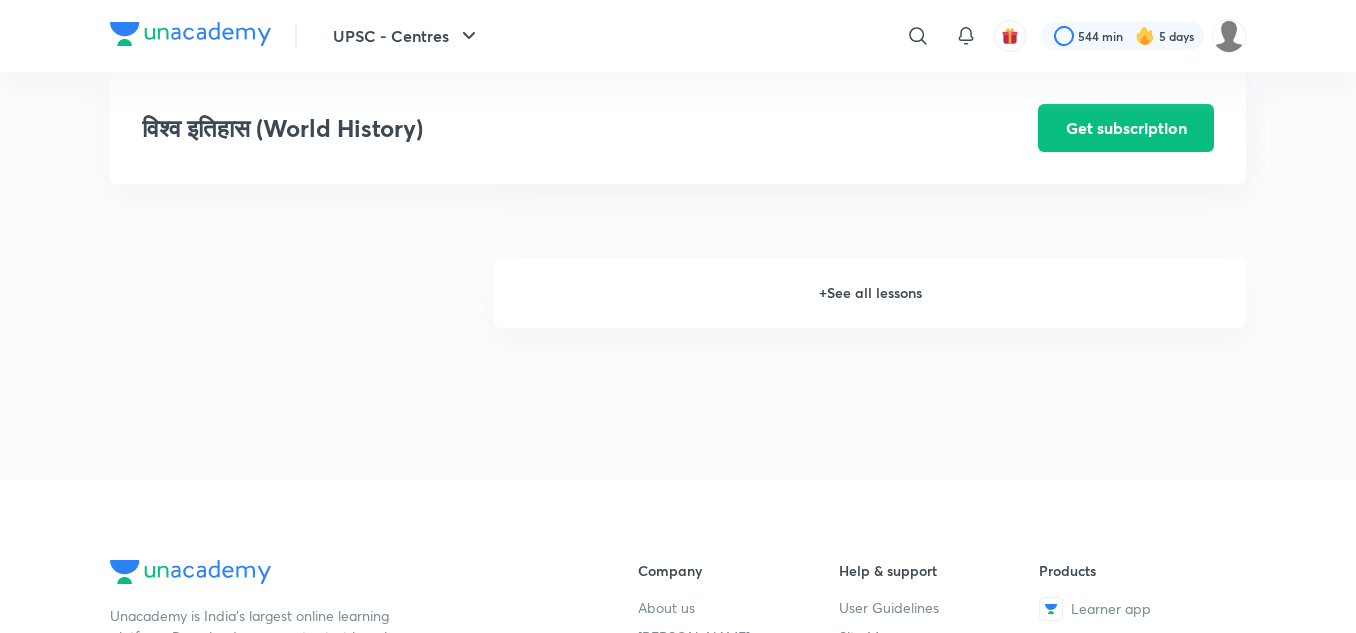 click on "+  See all lessons" at bounding box center [870, 293] 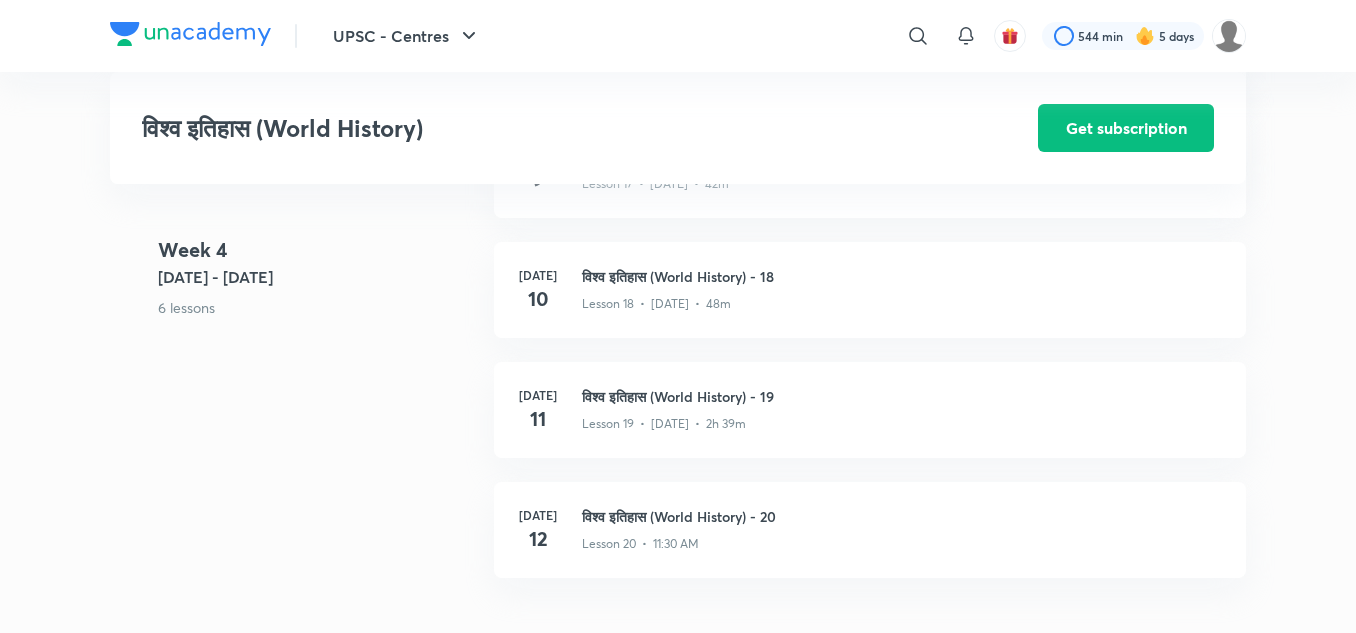 scroll, scrollTop: 3007, scrollLeft: 0, axis: vertical 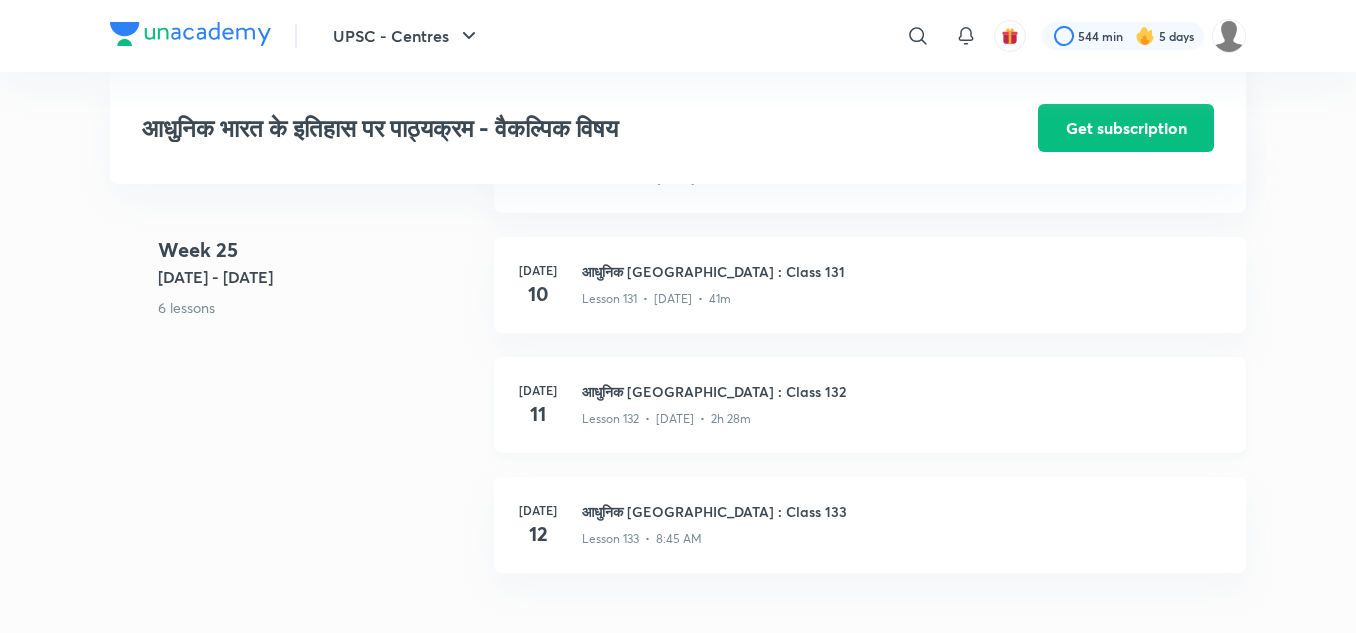 click on "आधुनिक भारत : Class 132" at bounding box center (902, 391) 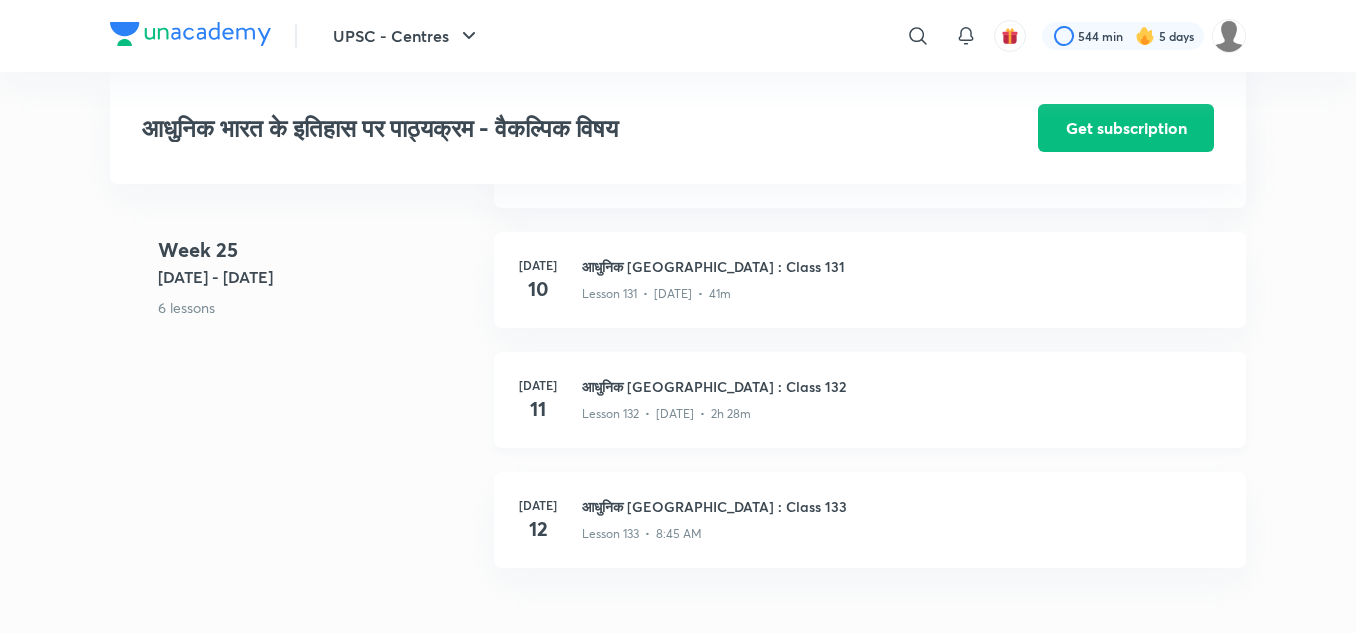 scroll, scrollTop: 18892, scrollLeft: 0, axis: vertical 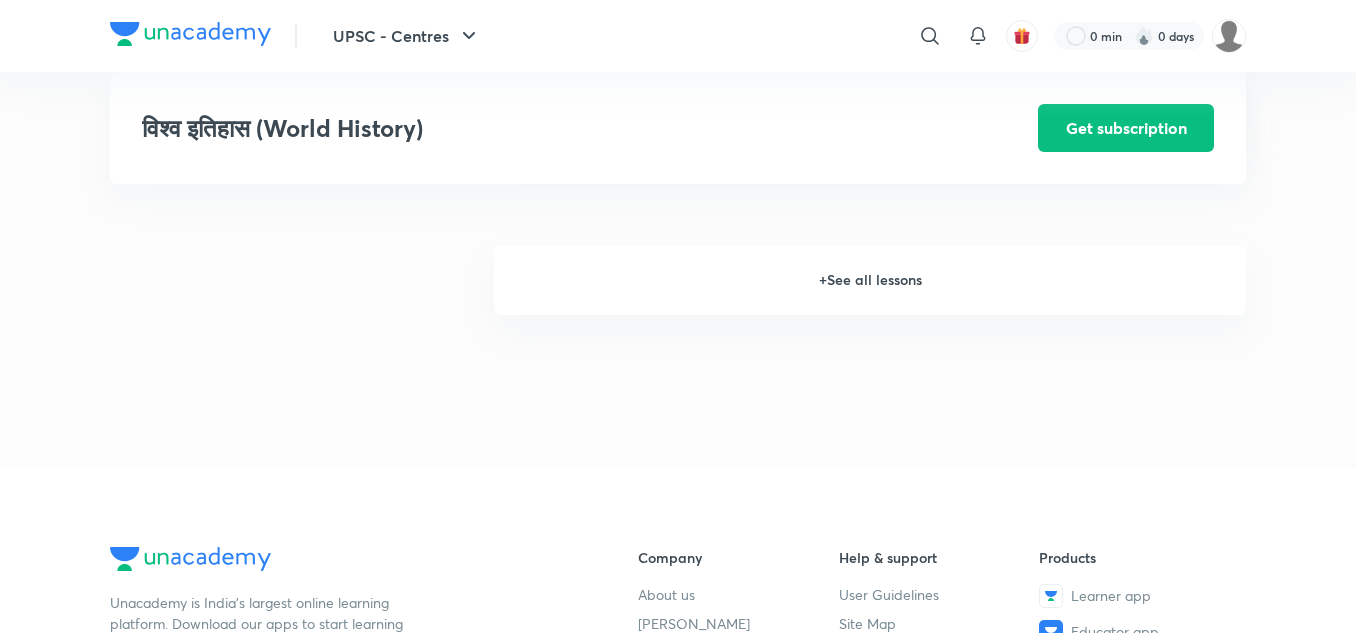 click on "+  See all lessons" at bounding box center [870, 280] 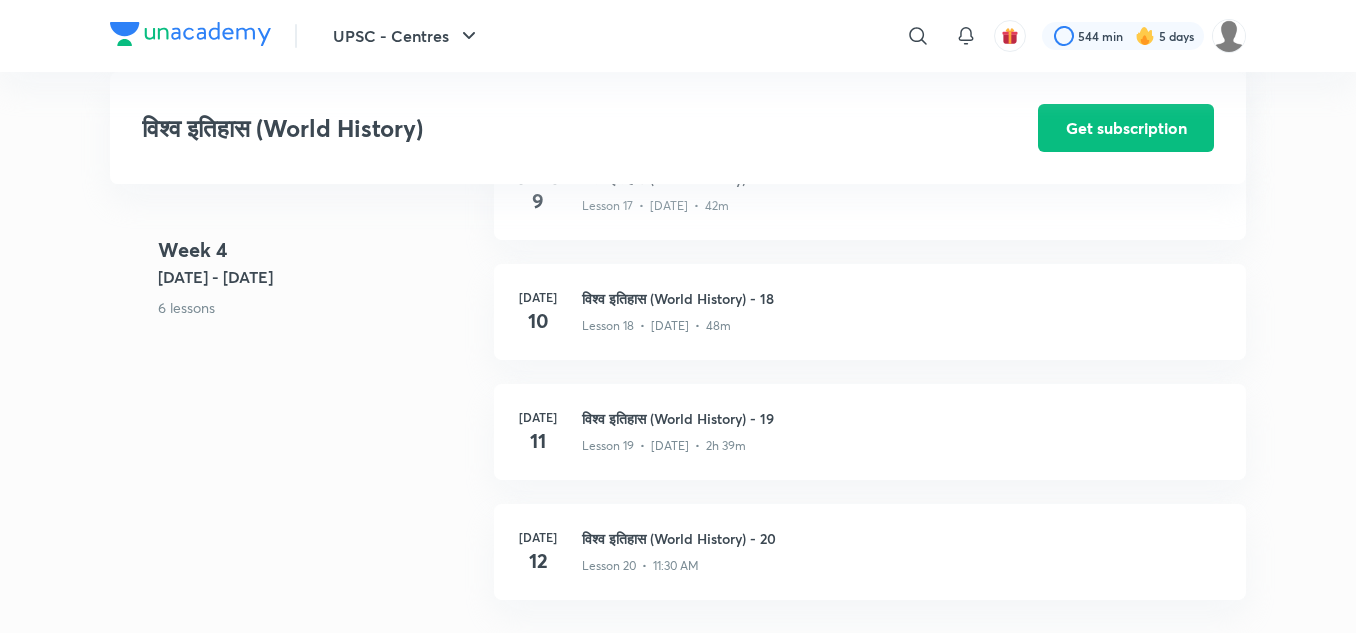 scroll, scrollTop: 2987, scrollLeft: 0, axis: vertical 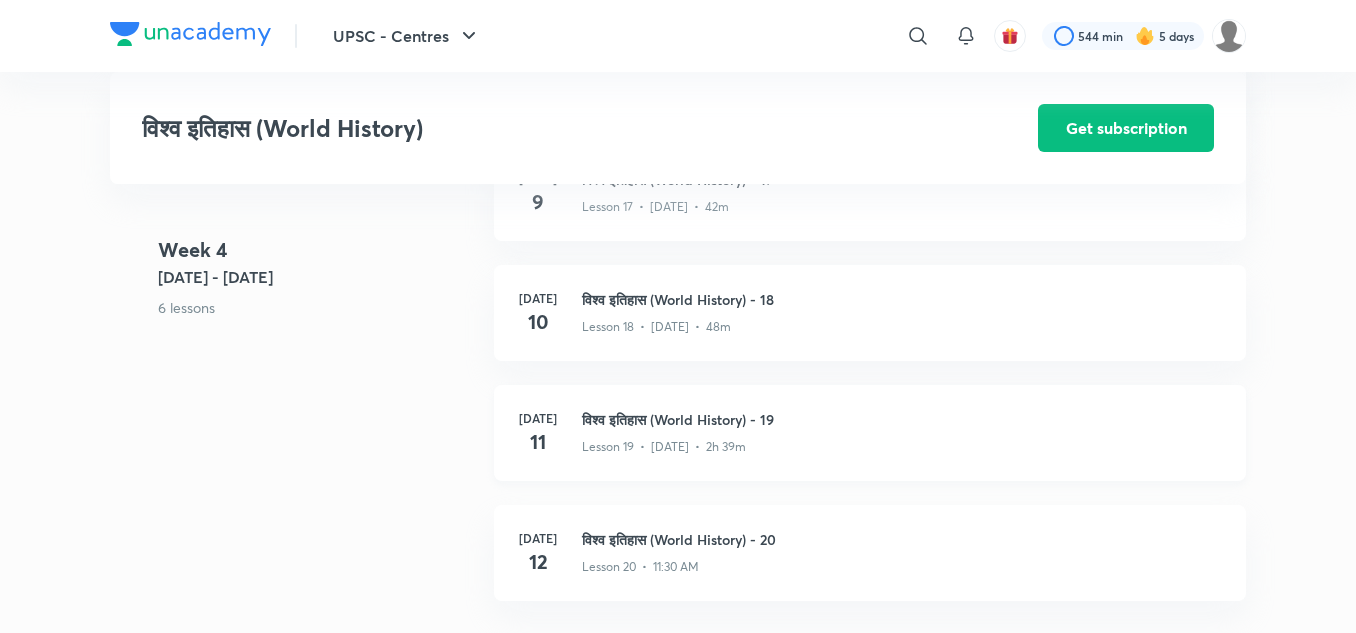 click on "विश्व इतिहास (World History) - 19" at bounding box center [902, 419] 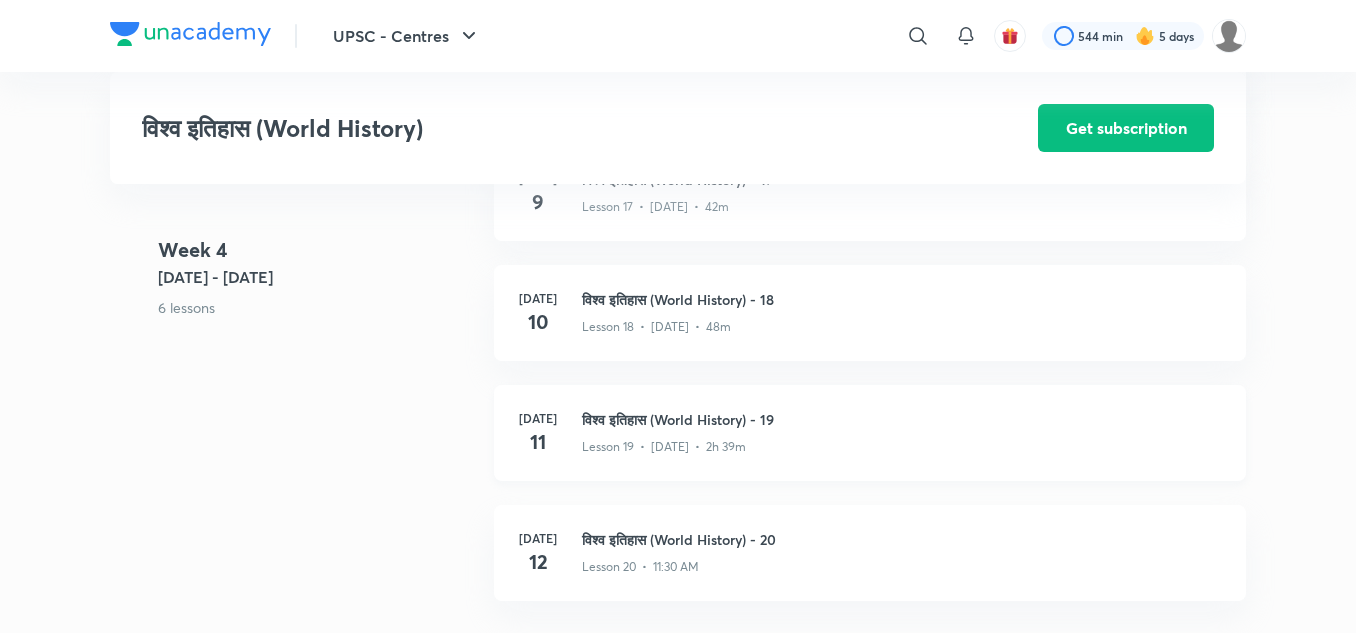 click on "विश्व इतिहास (World History) - 19" at bounding box center [902, 419] 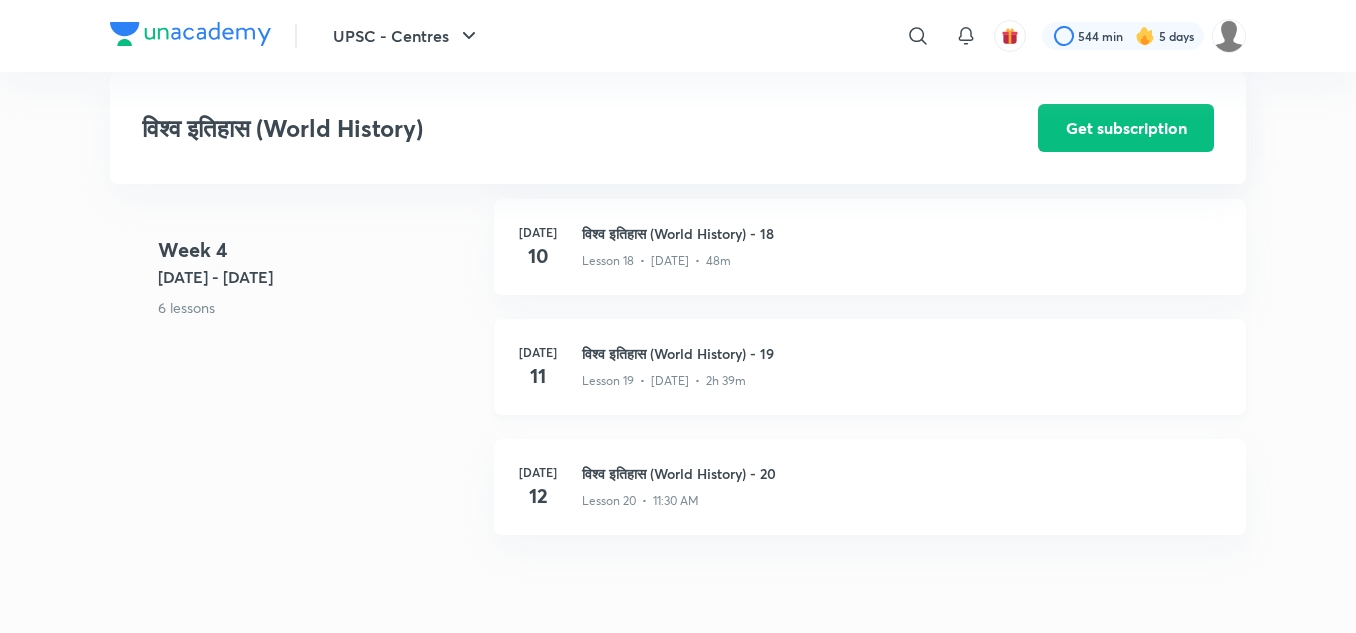 scroll, scrollTop: 3052, scrollLeft: 0, axis: vertical 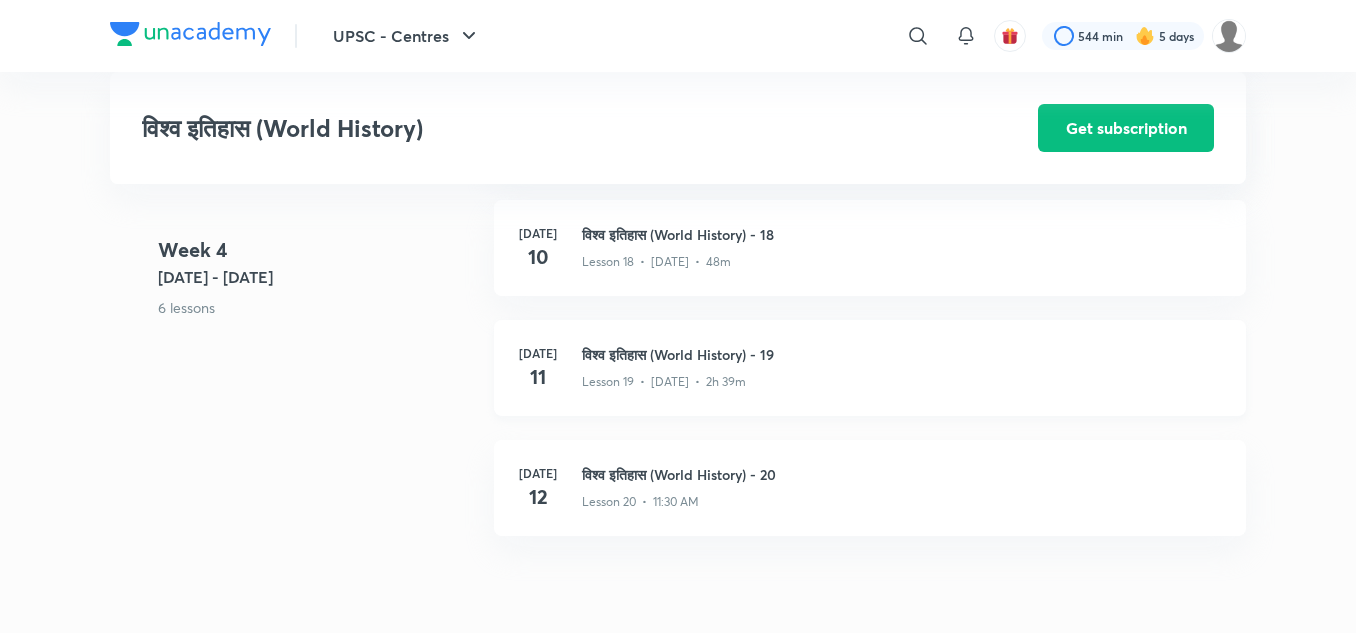 click on "विश्व इतिहास (World History) - 19" at bounding box center [902, 354] 